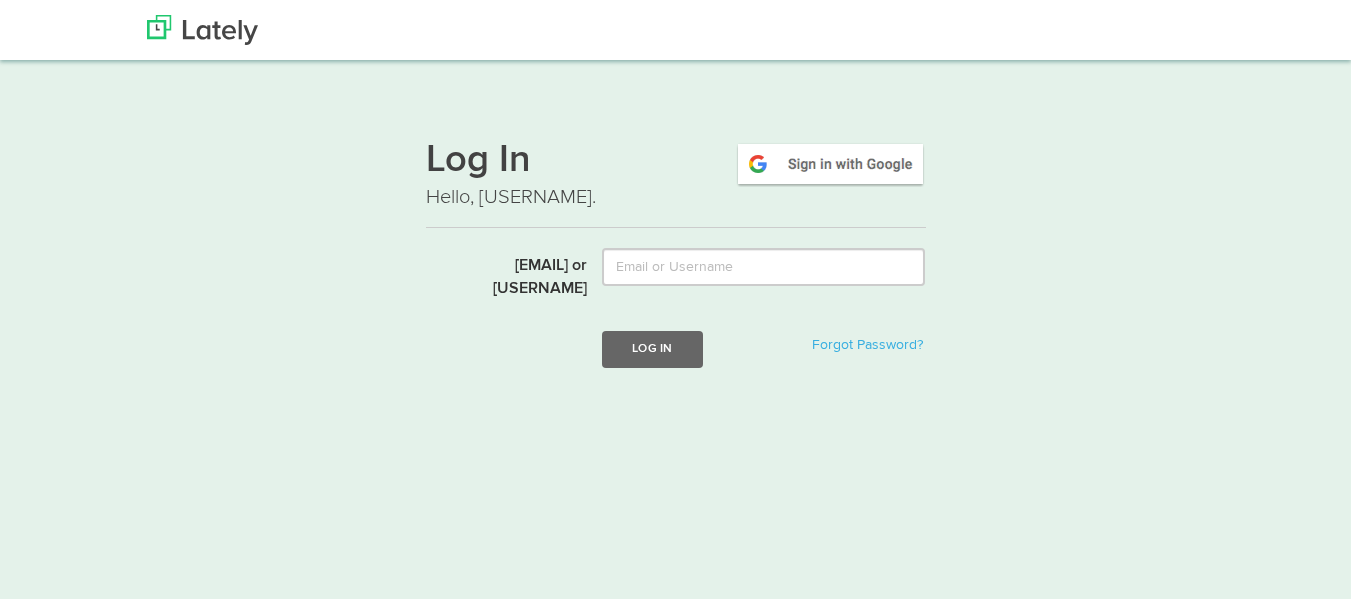 scroll, scrollTop: 0, scrollLeft: 0, axis: both 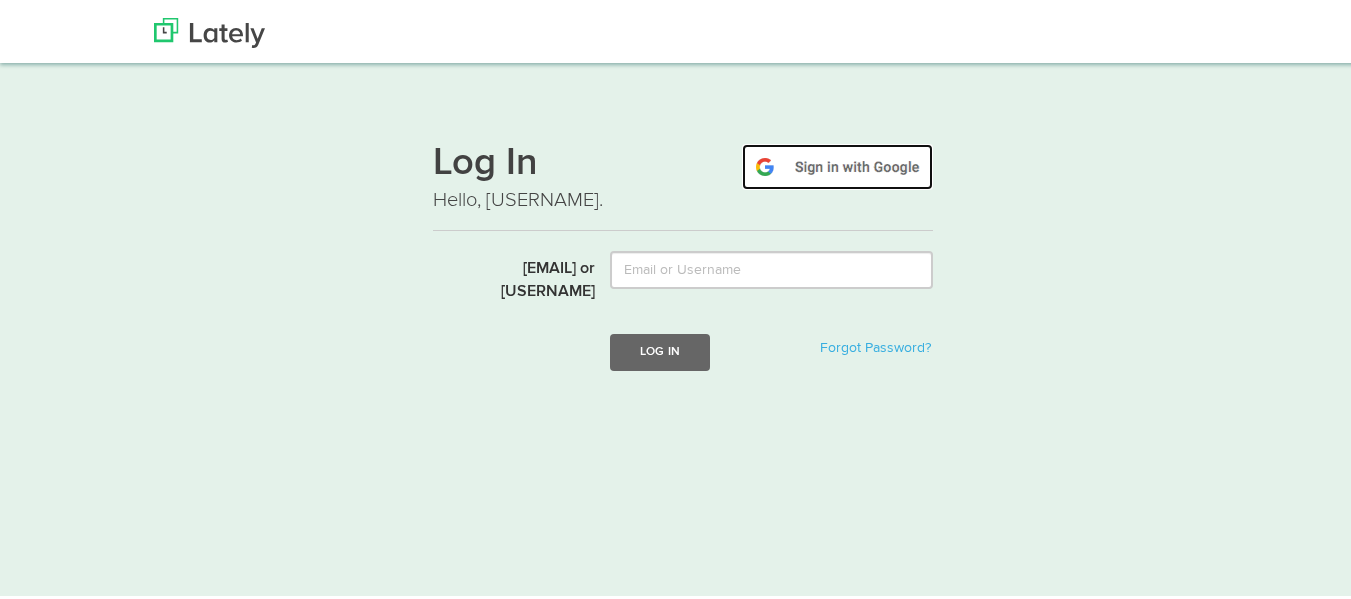 click at bounding box center [837, 164] 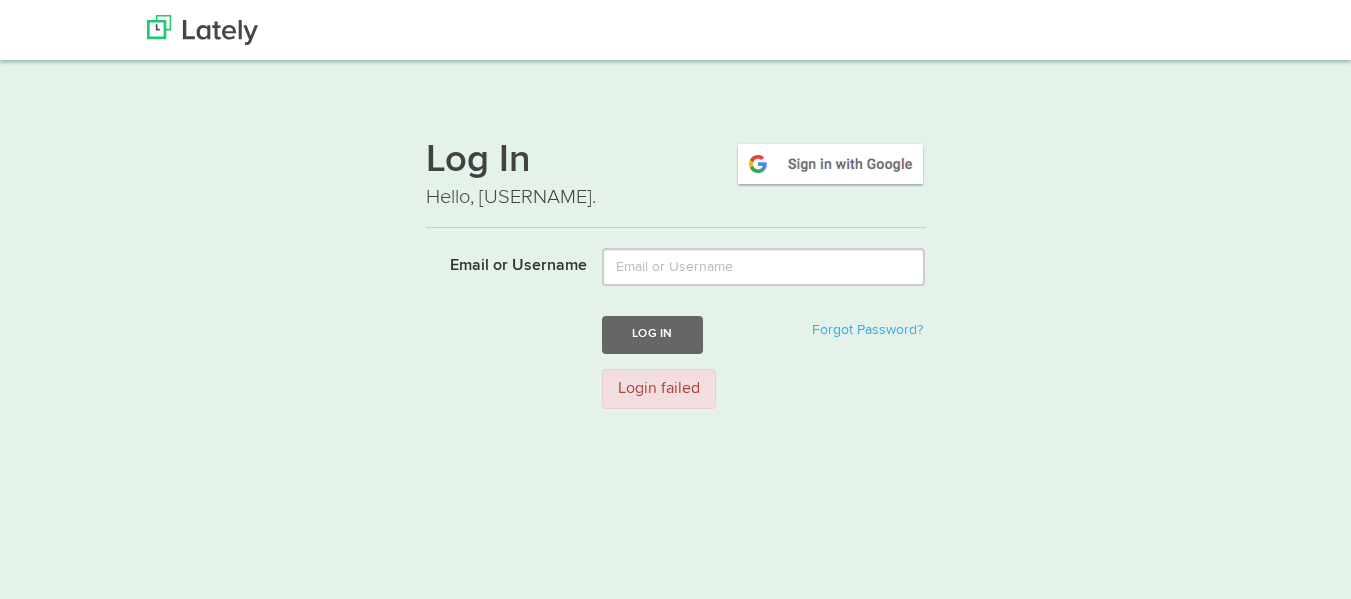 scroll, scrollTop: 0, scrollLeft: 0, axis: both 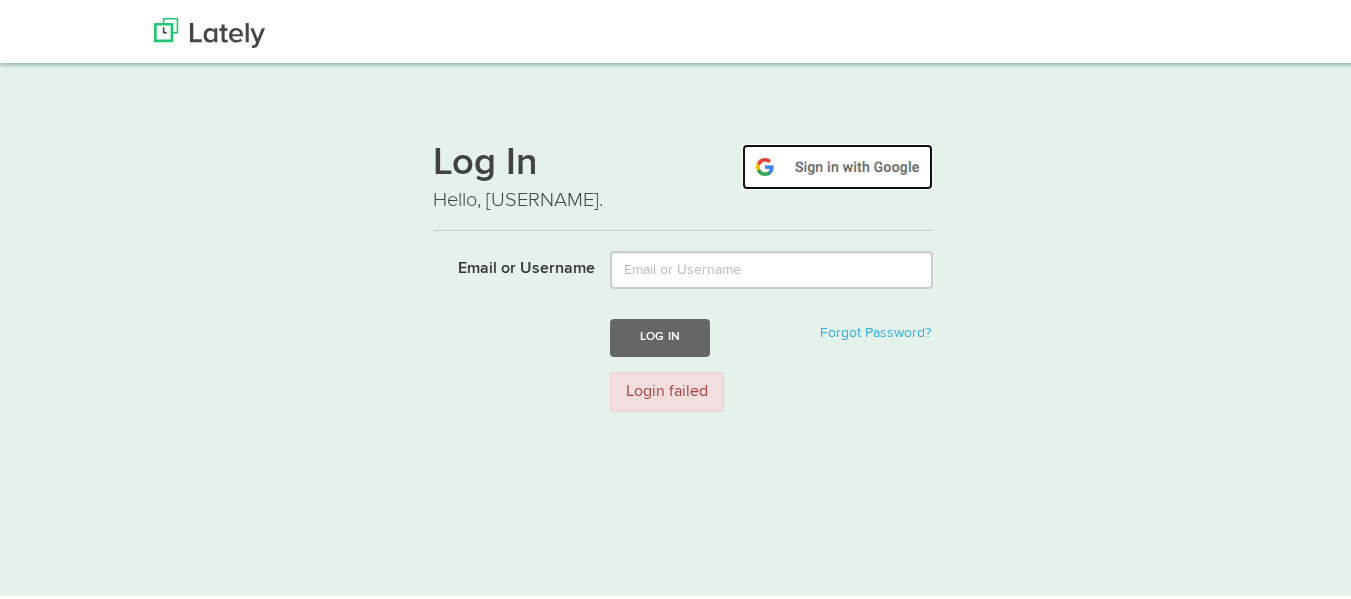 click at bounding box center [837, 164] 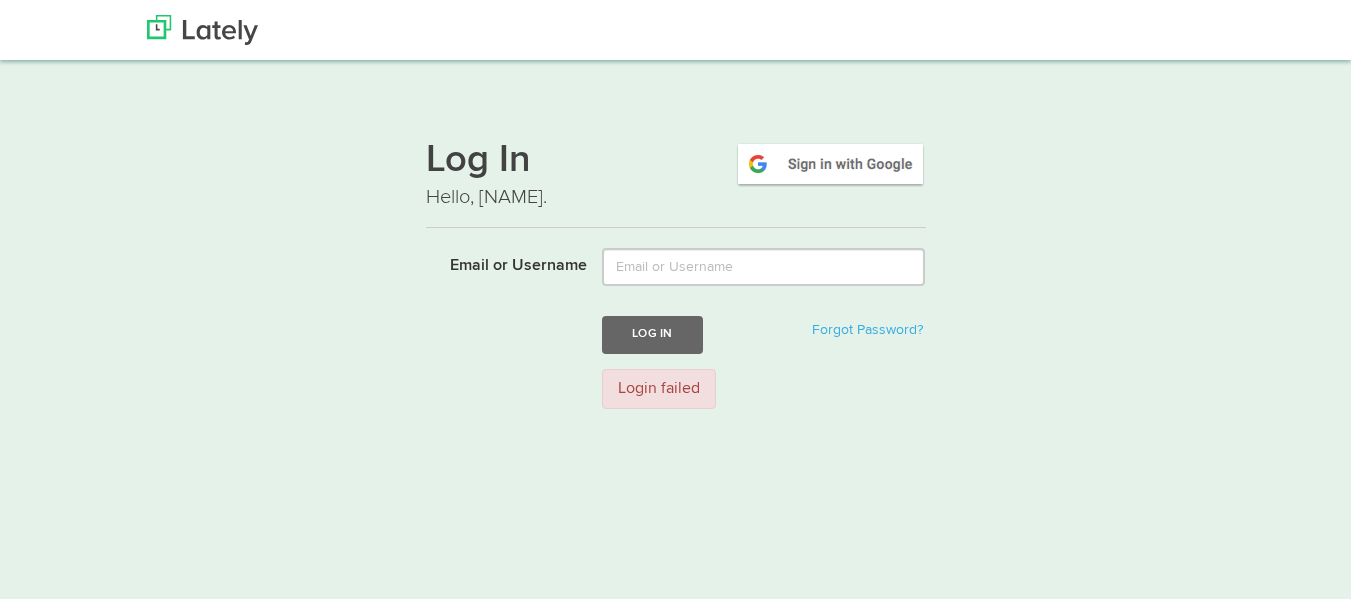 scroll, scrollTop: 0, scrollLeft: 0, axis: both 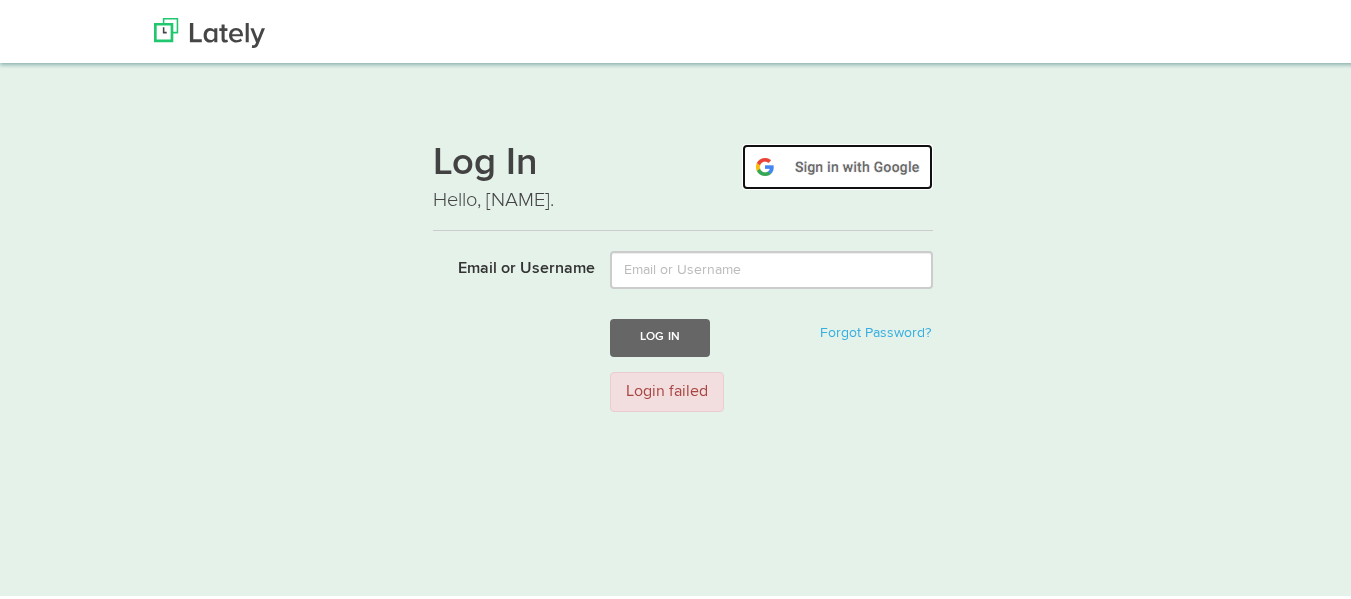 click at bounding box center [837, 164] 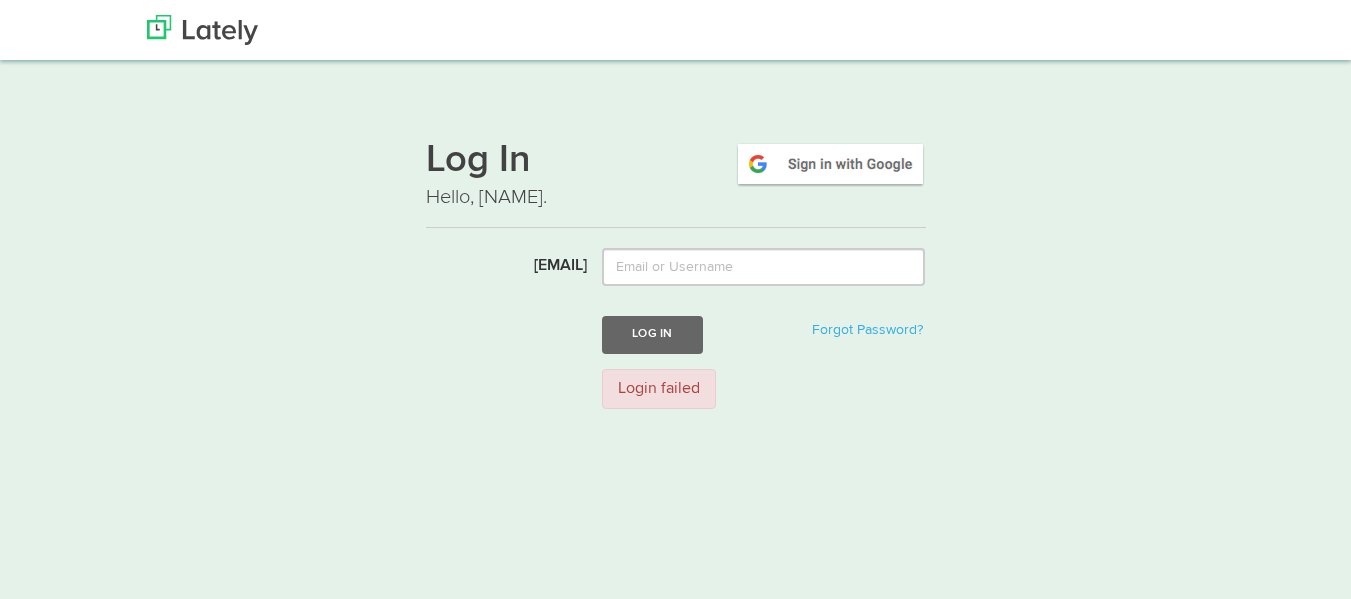 scroll, scrollTop: 0, scrollLeft: 0, axis: both 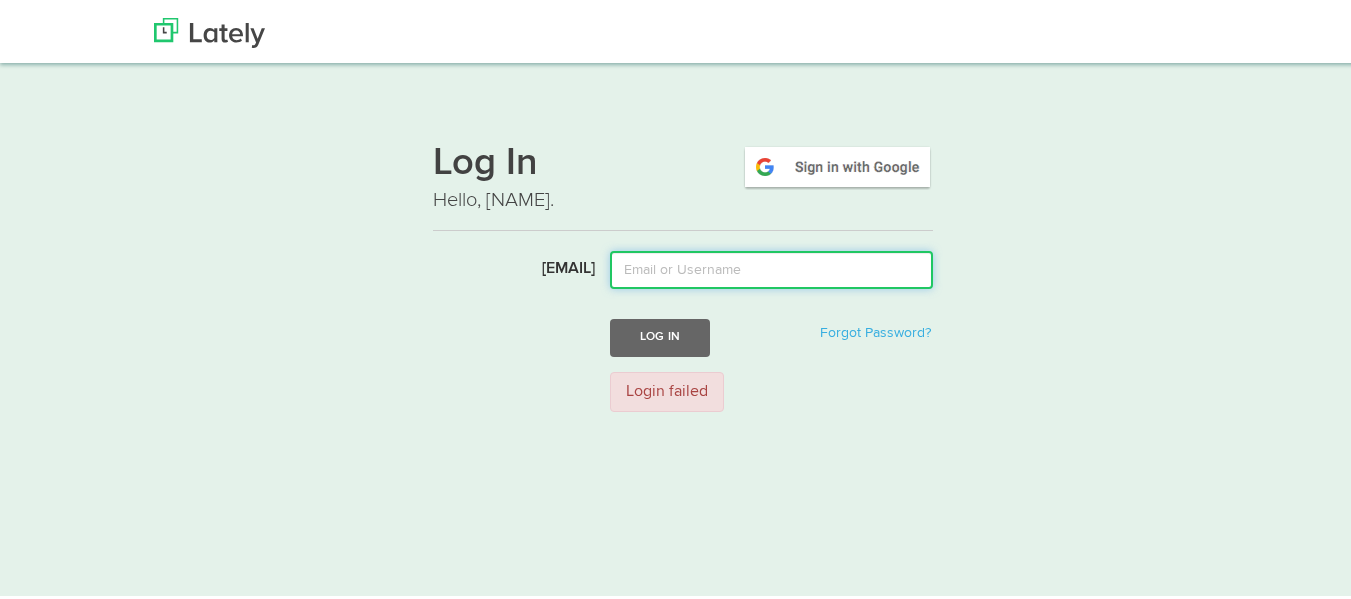 click on "Email or Username" at bounding box center (771, 267) 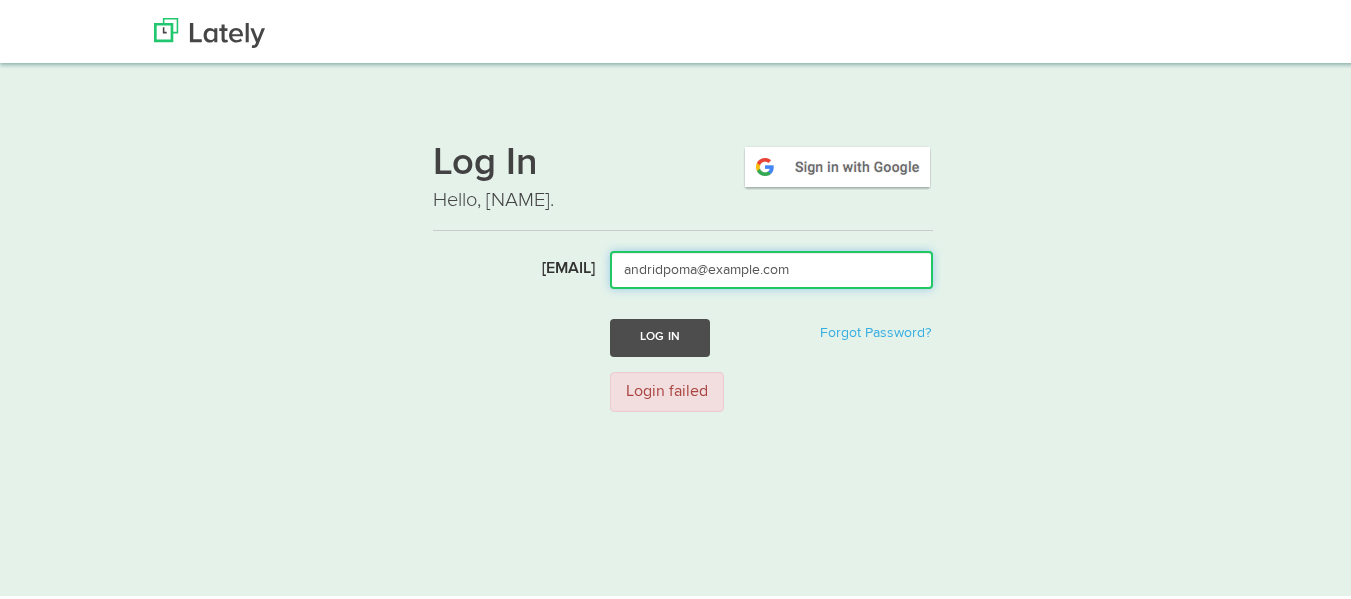 type on "andridpoma@gmail.com" 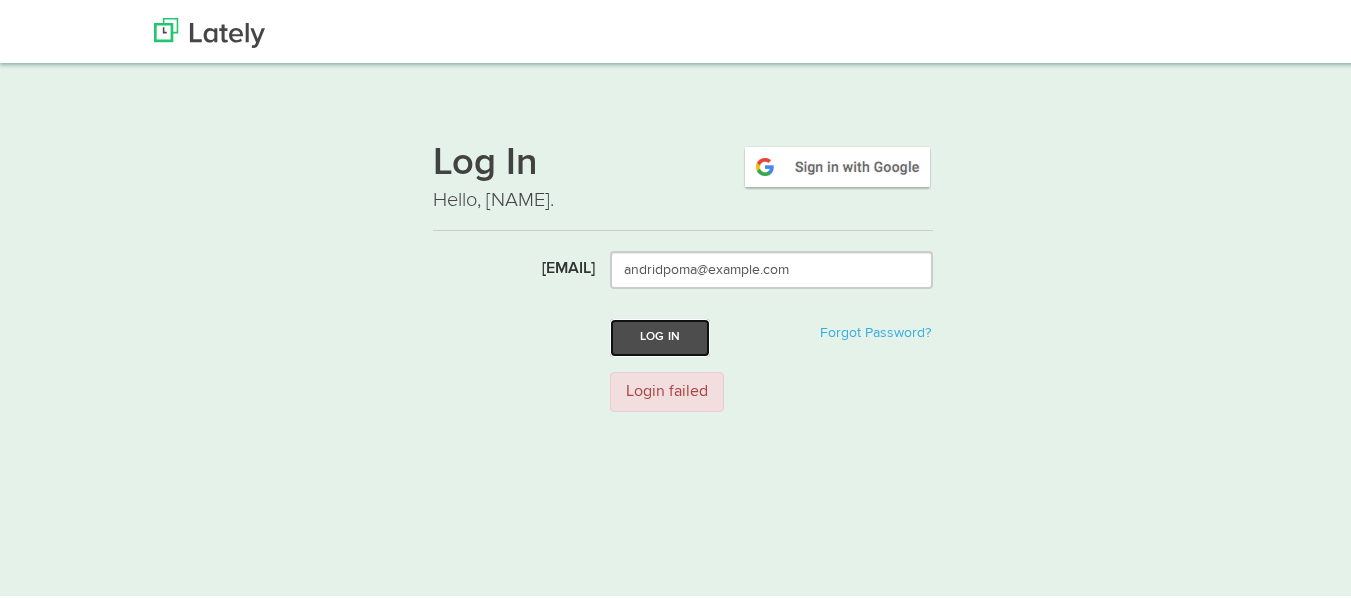 click on "Log In" at bounding box center [660, 334] 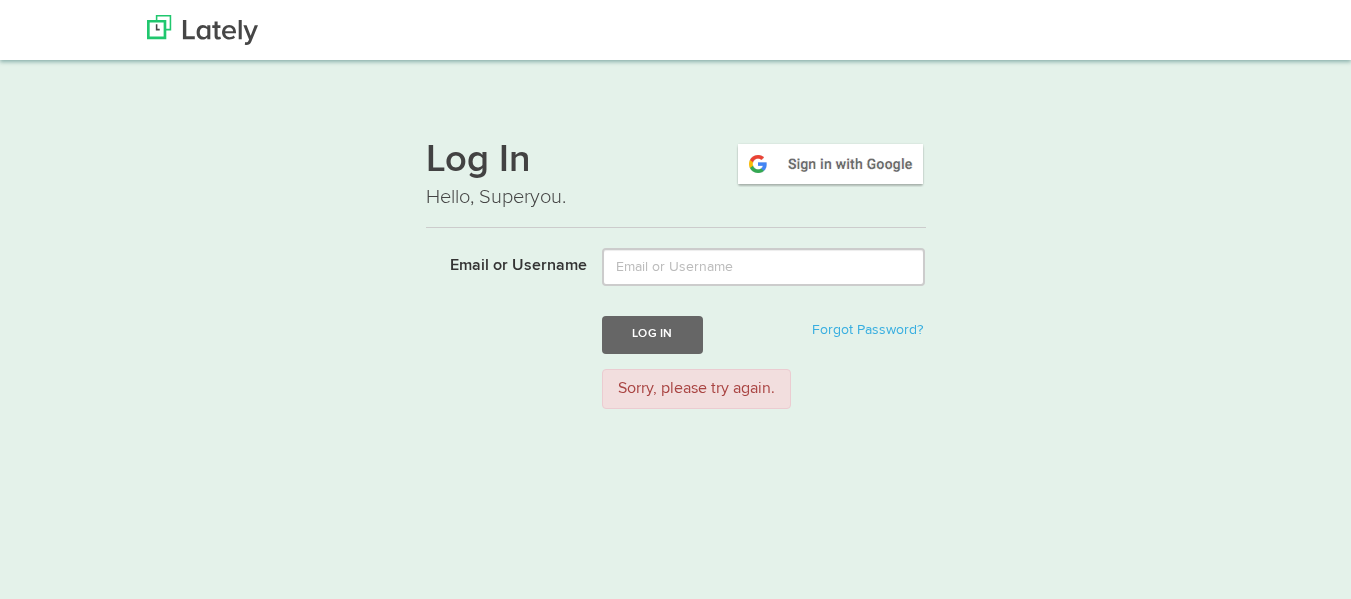 scroll, scrollTop: 0, scrollLeft: 0, axis: both 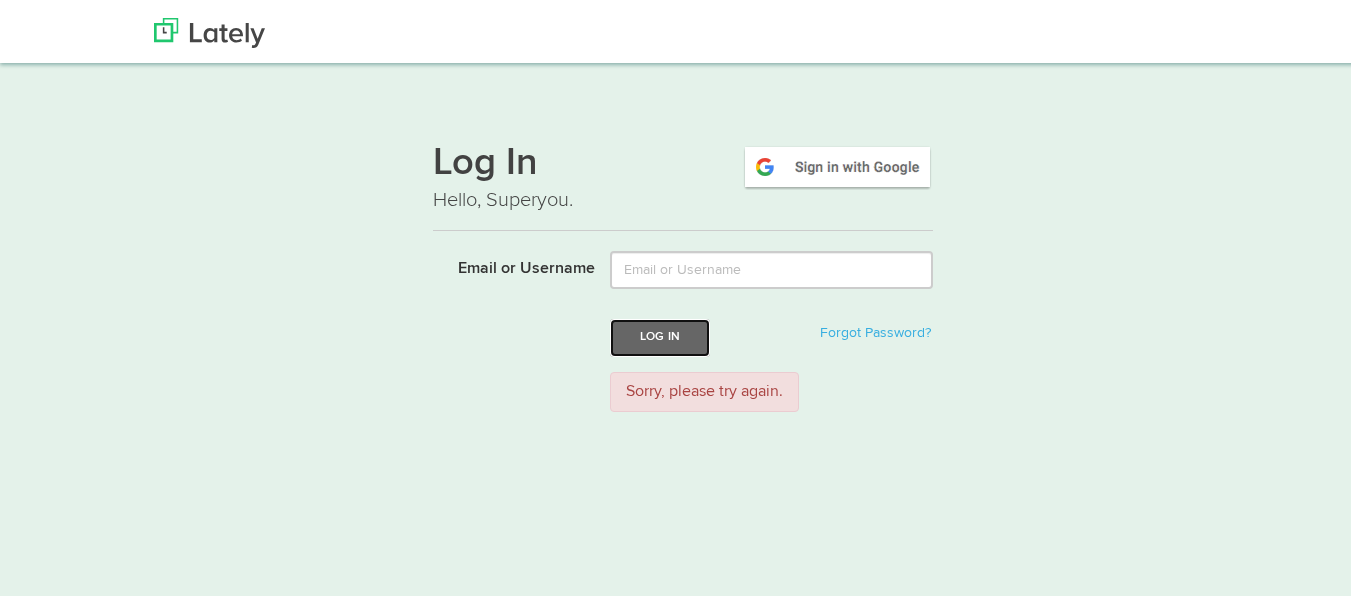 click on "Log In" at bounding box center [660, 334] 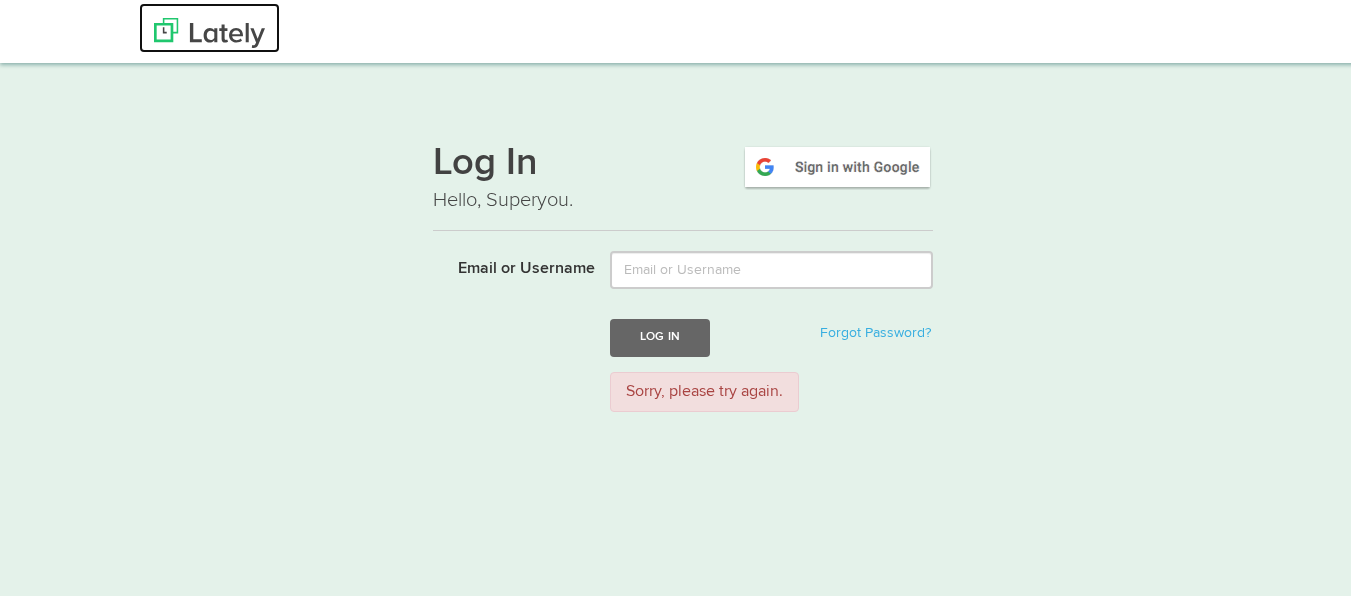 click at bounding box center (209, 30) 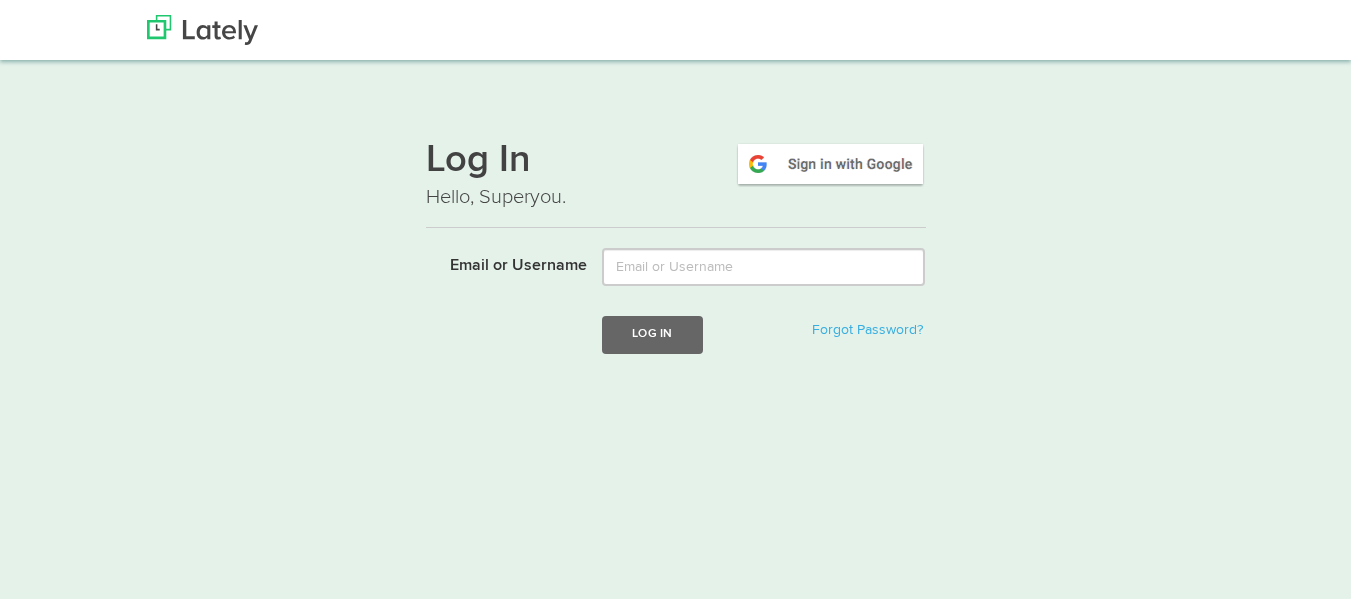 scroll, scrollTop: 0, scrollLeft: 0, axis: both 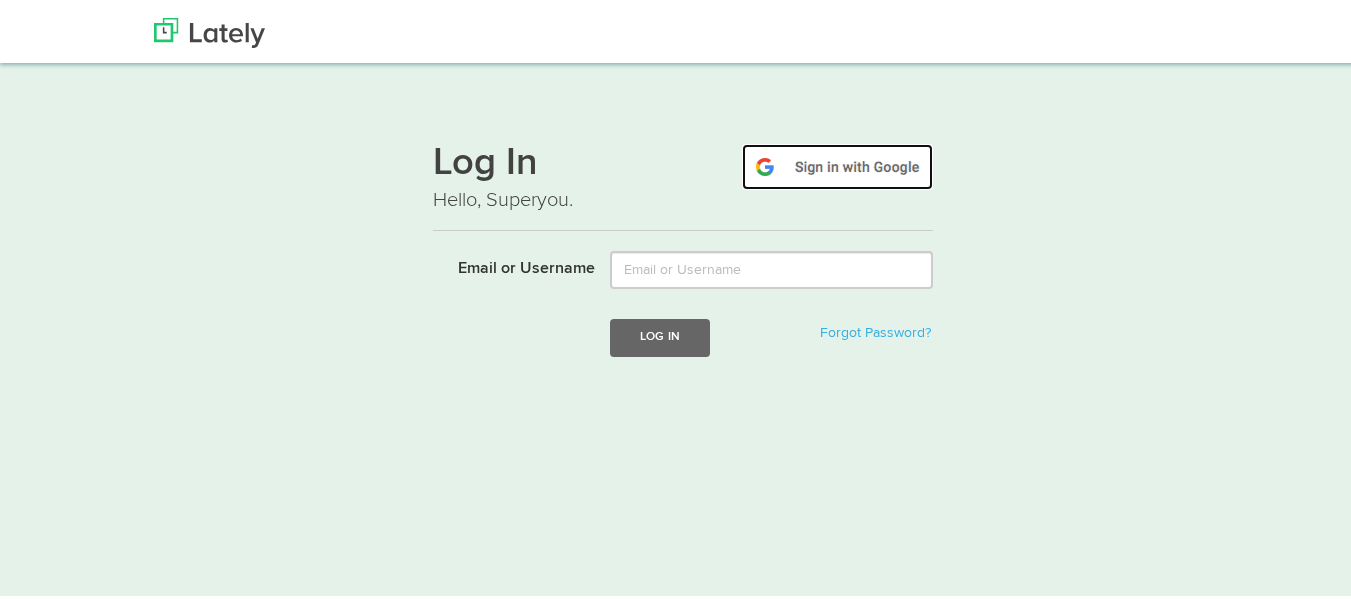 click at bounding box center (837, 164) 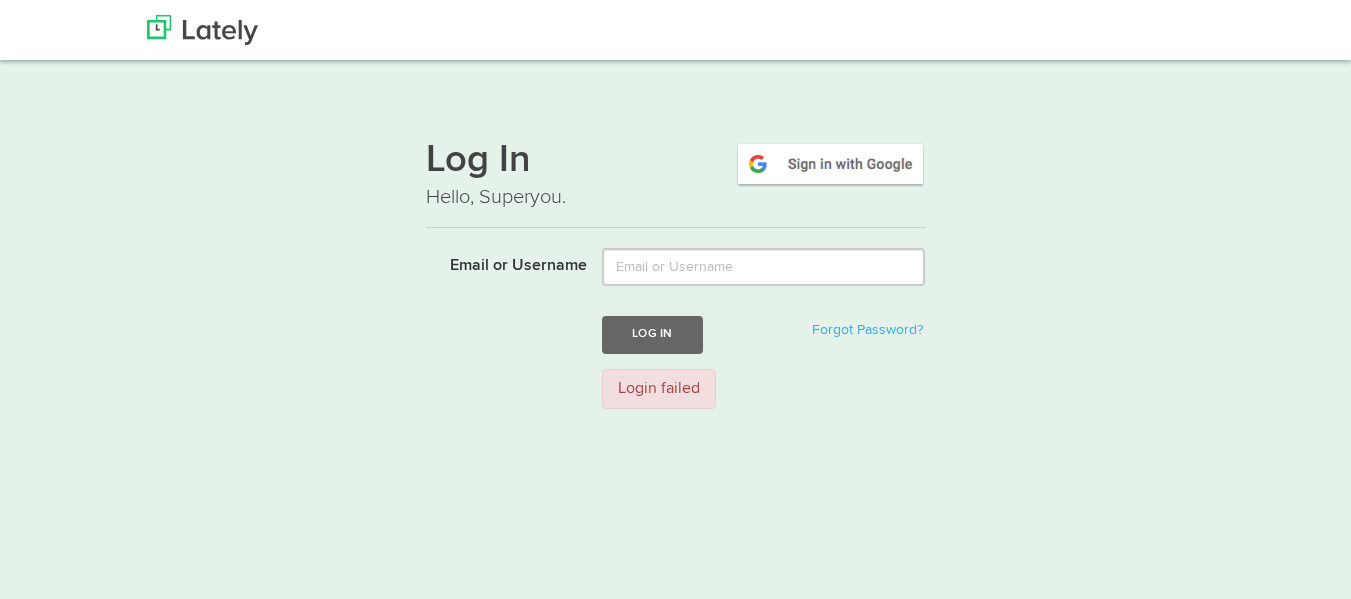 scroll, scrollTop: 0, scrollLeft: 0, axis: both 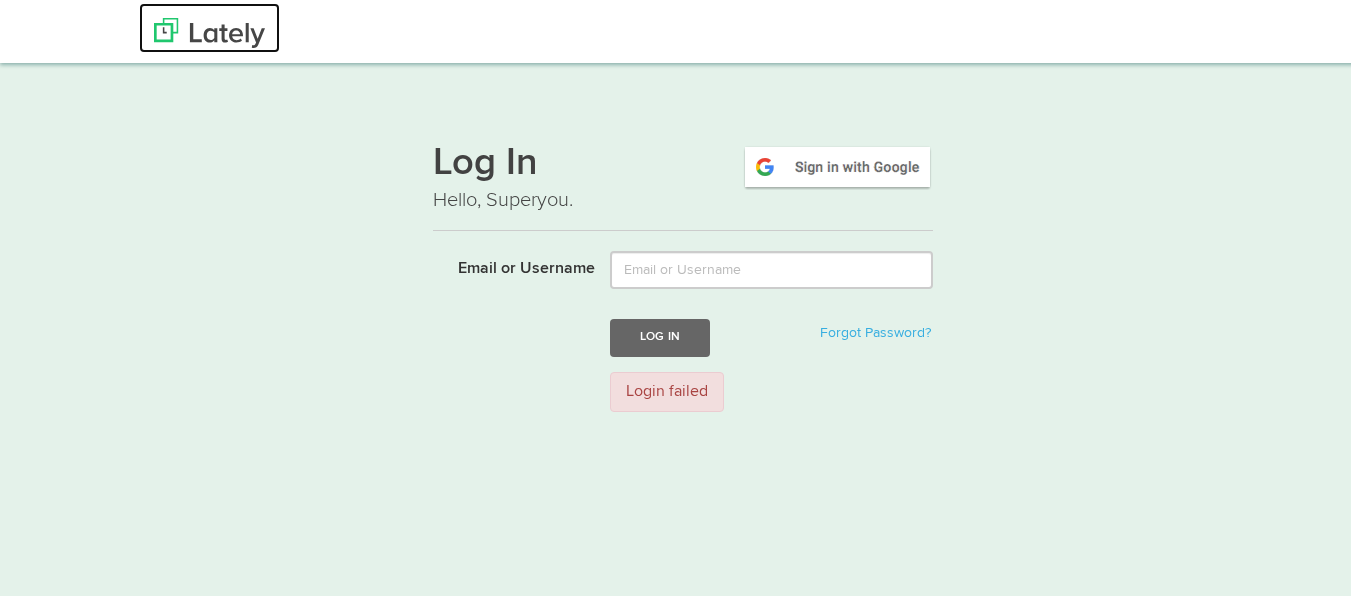 click at bounding box center (209, 30) 